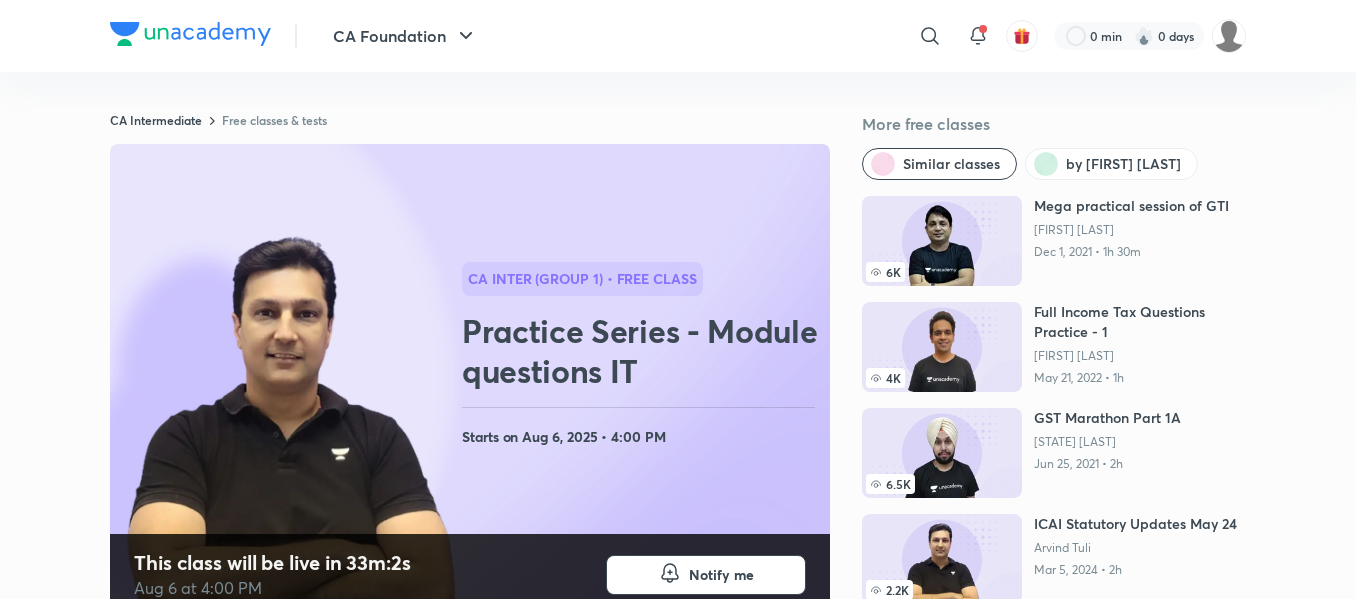 scroll, scrollTop: 94, scrollLeft: 0, axis: vertical 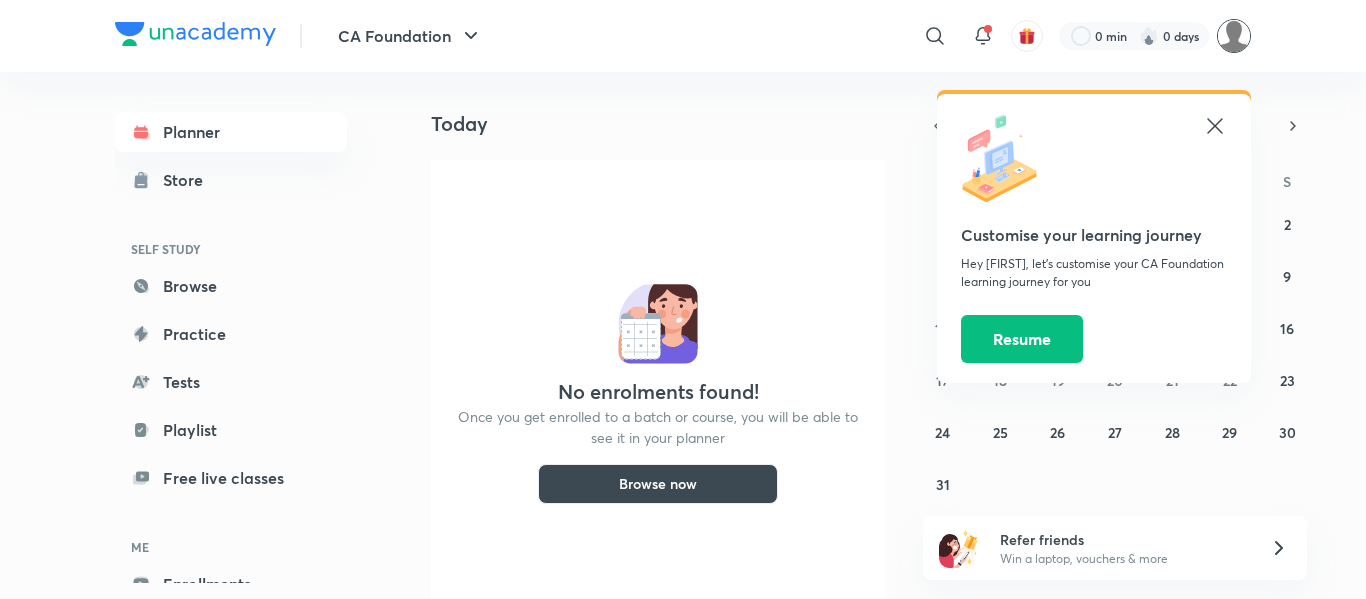 click at bounding box center (1234, 36) 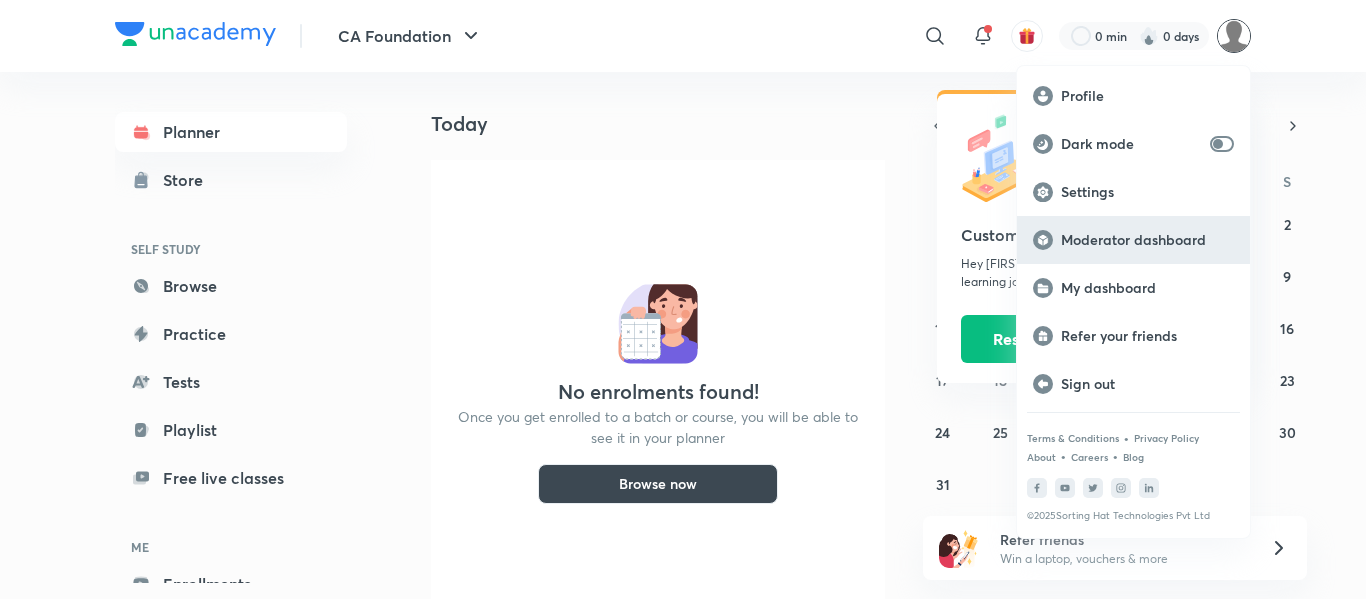 click on "Moderator dashboard" at bounding box center (1147, 240) 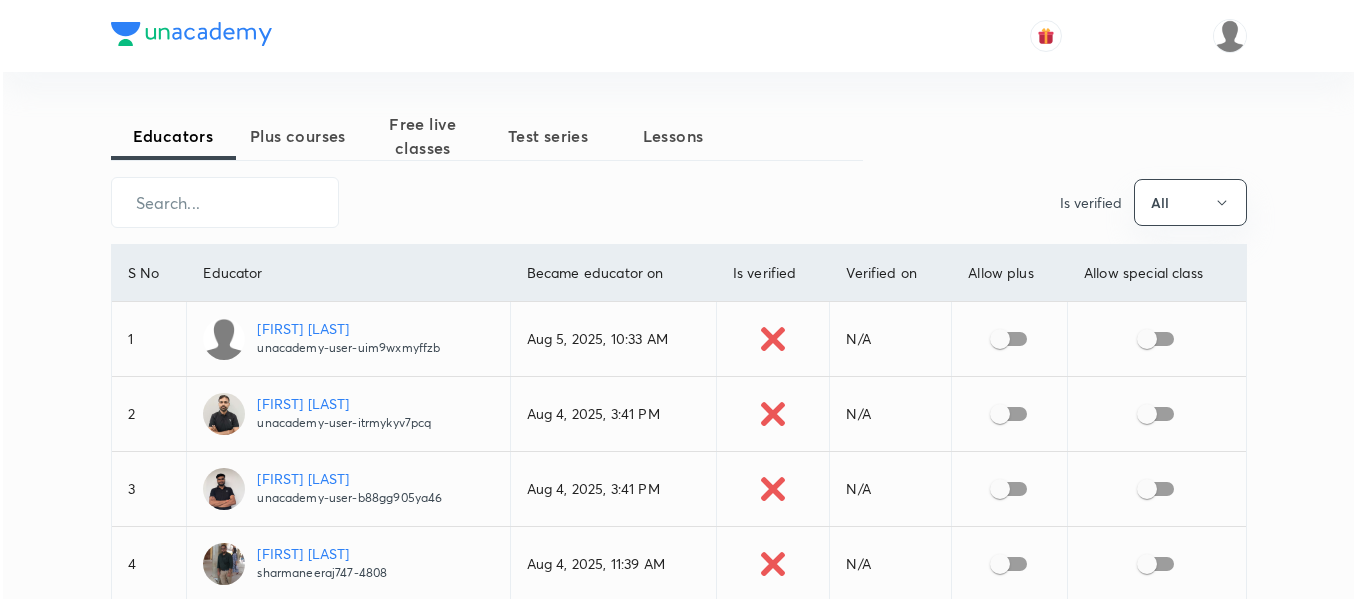 scroll, scrollTop: 0, scrollLeft: 0, axis: both 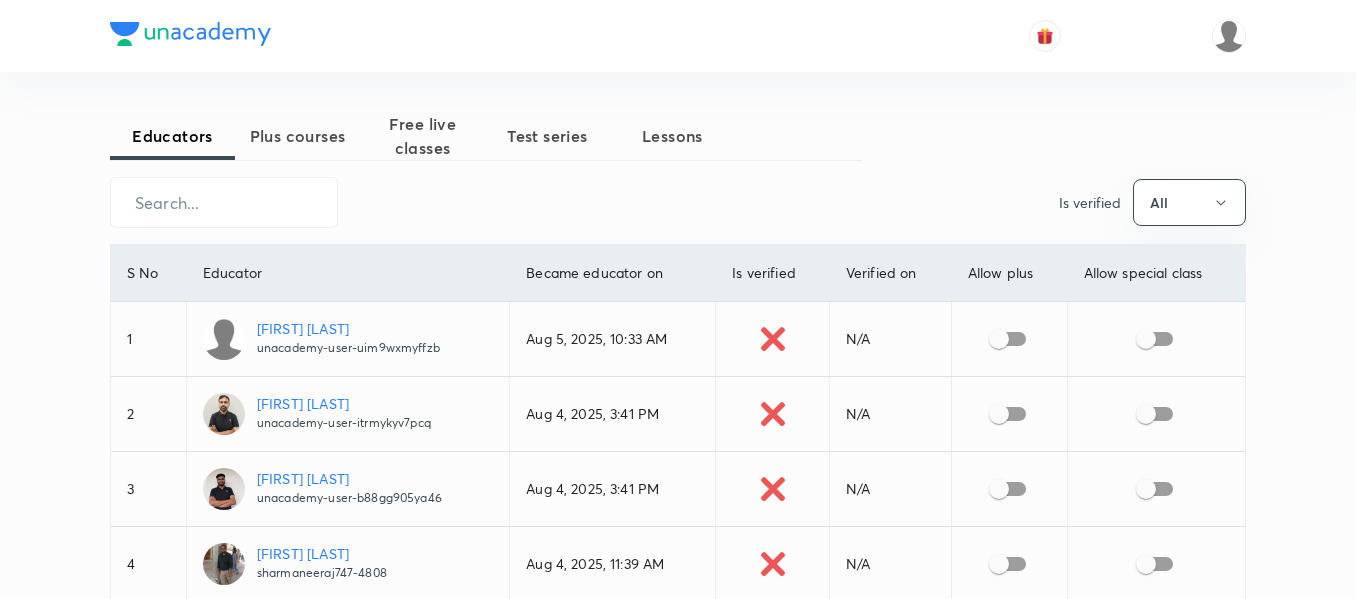 click on "Educators Plus courses Free live classes Test series Lessons ​ Is verified All S No Educator Became educator on Is verified Verified on Allow plus Allow special class 1 Ragini Kumari Sharma unacademy-user-uim9wxmyffzb Aug 5, 2025, 10:33 AM N/A 2 Suresh Vaishnav unacademy-user-itrmykyv7pcq Aug 4, 2025, 3:41 PM N/A 3 Ashok Singh unacademy-user-b88gg905ya46 Aug 4, 2025, 3:41 PM N/A 4 Neeraj Sharma sharmaneeraj747-4808 Aug 4, 2025, 11:39 AM N/A 5 Shikha Sharma shikhasharma-9633 Jul 31, 2025, 6:30 PM N/A 6 Akshara Krishnan unacademy-user-8h7fmphcpr7r Jul 31, 2025, 4:01 PM N/A 7 Madhukar Kotawe mklive Jul 31, 2025, 12:15 PM N/A 8 Pankaj Agarwal unacademy-user-am5g3qlg3na7 Jul 31, 2025, 7:04 AM N/A 9 Arshad Hussain ah63865-6271 Jul 30, 2025, 10:15 AM N/A 10 Onkar Chand Sharma 129manusharma-5431 Jul 29, 2025, 1:55 PM N/A 11 Monika  monikadua Jul 28, 2025, 8:55 AM N/A 12 Saurabh Gupta unacademy-user-7w5180ivqbx0 Jul 25, 2025, 5:46 PM N/A 13 Ashwini Kumar ak71067.ak Jul 25, 2025, 5:46 PM N/A 14 Vivek  vivek_1995 N/A" at bounding box center [678, 2114] 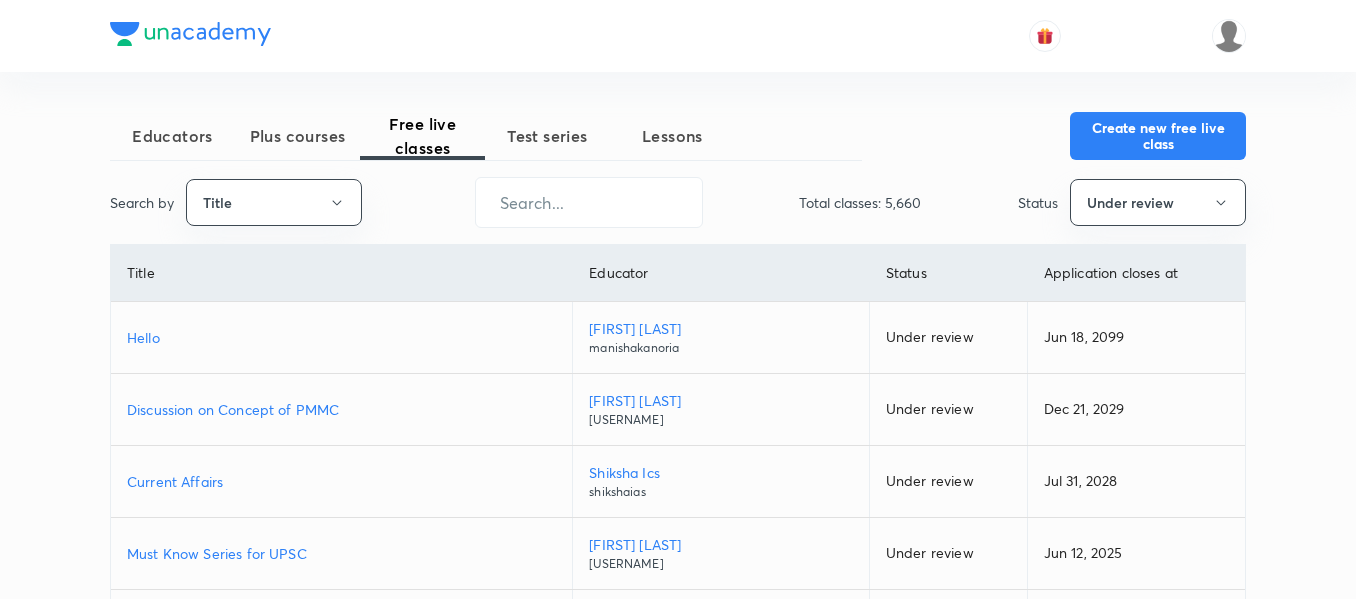 drag, startPoint x: 1123, startPoint y: 10, endPoint x: 0, endPoint y: 405, distance: 1190.4427 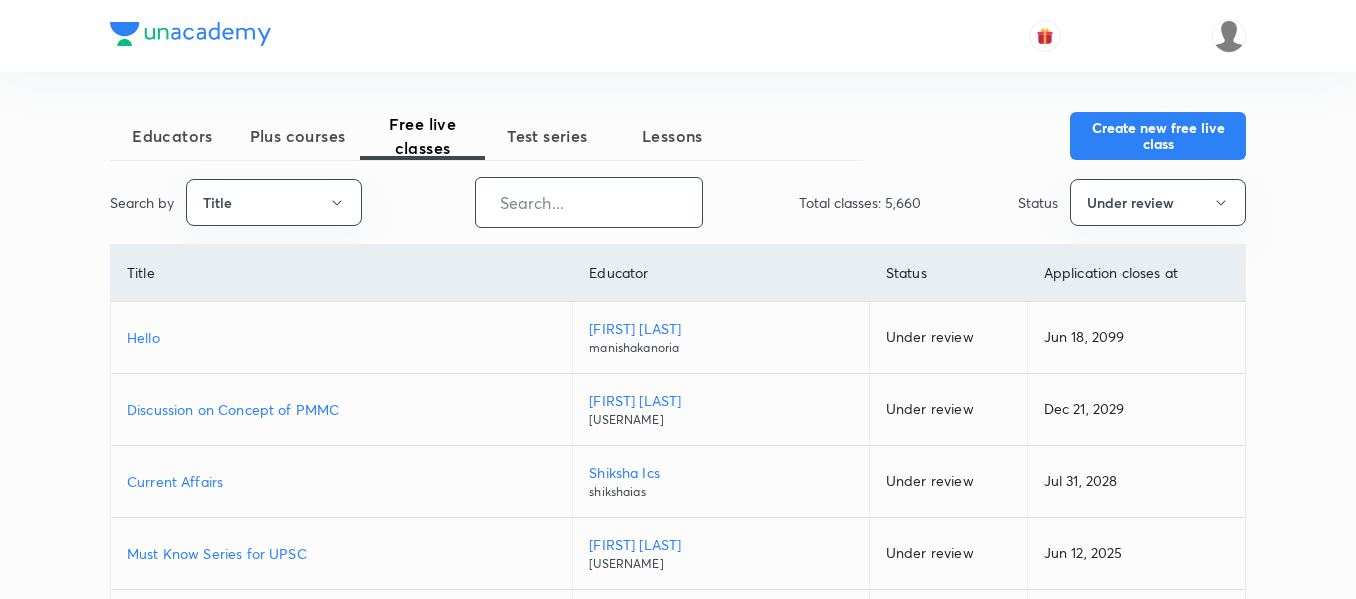 click at bounding box center [589, 202] 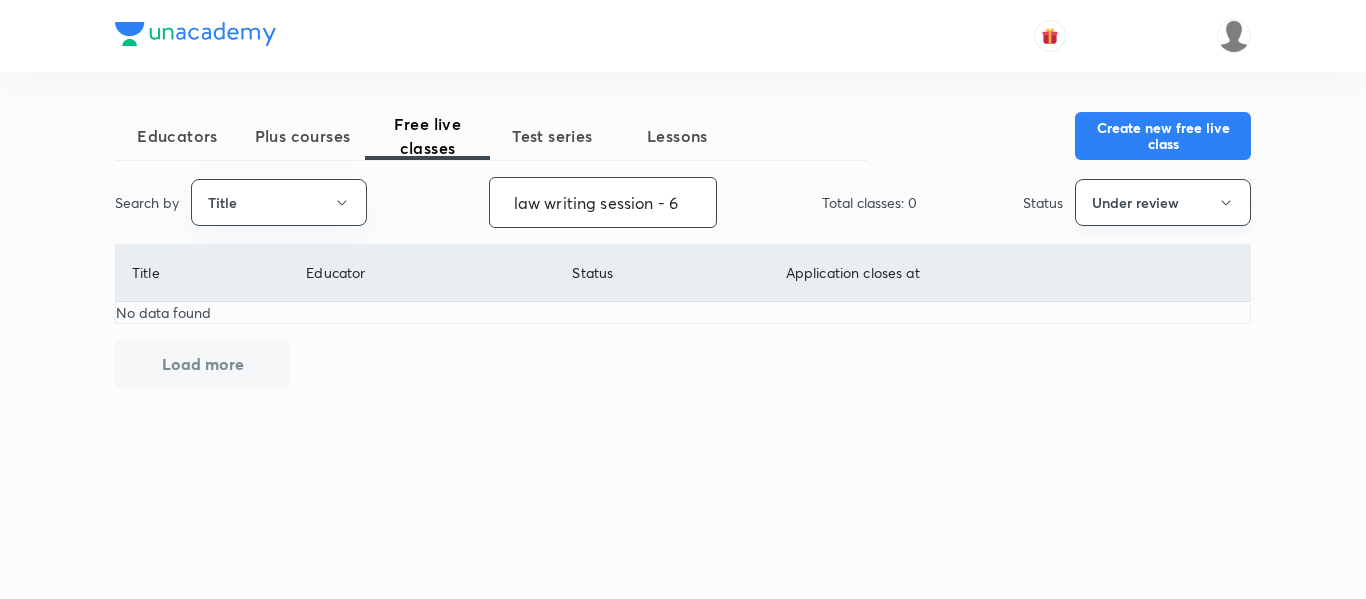 type on "law writing session - 6" 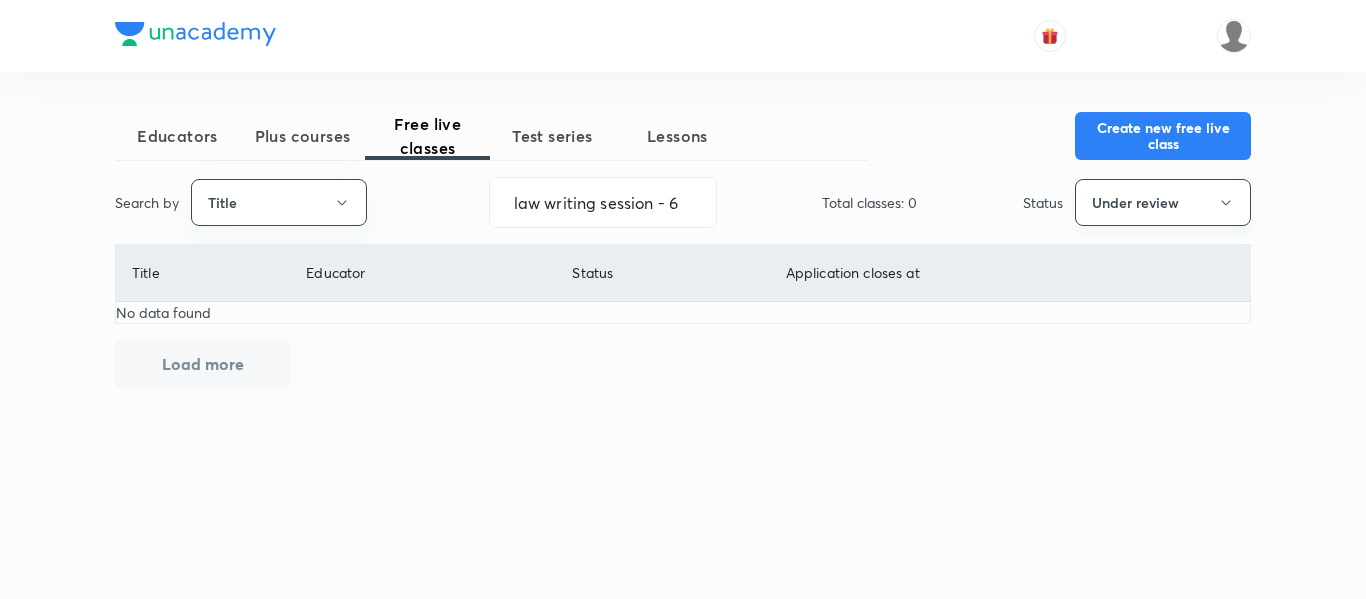 click on "Under review" at bounding box center (1163, 202) 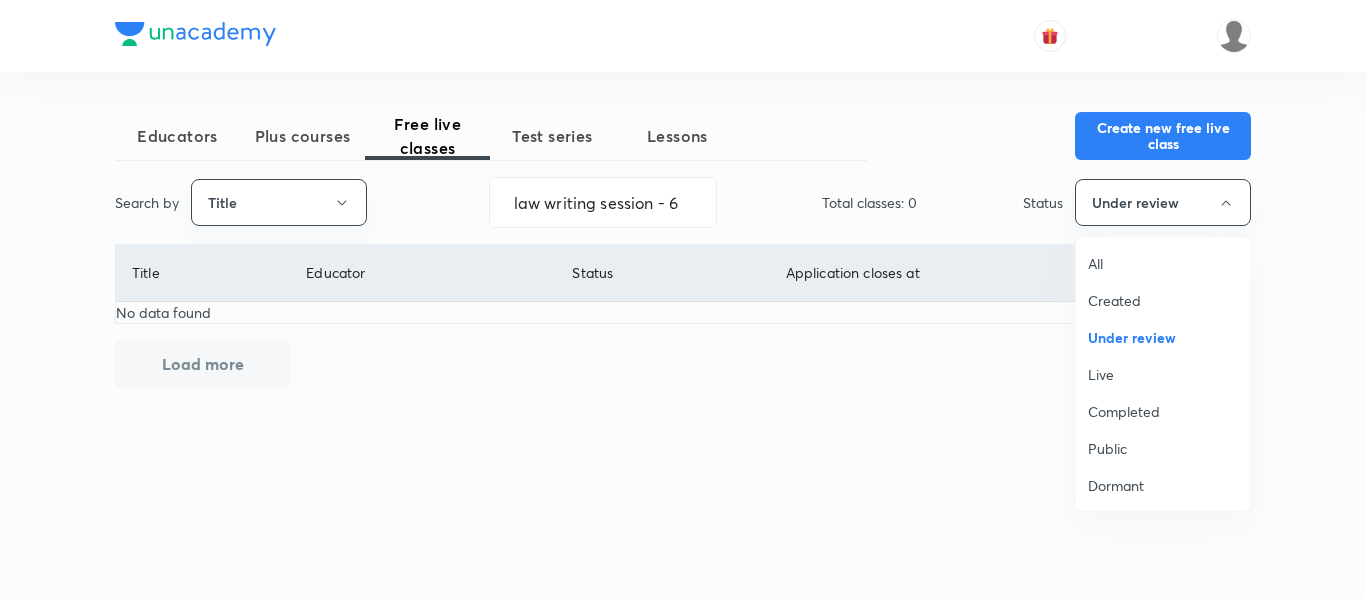 click on "All" at bounding box center [1163, 263] 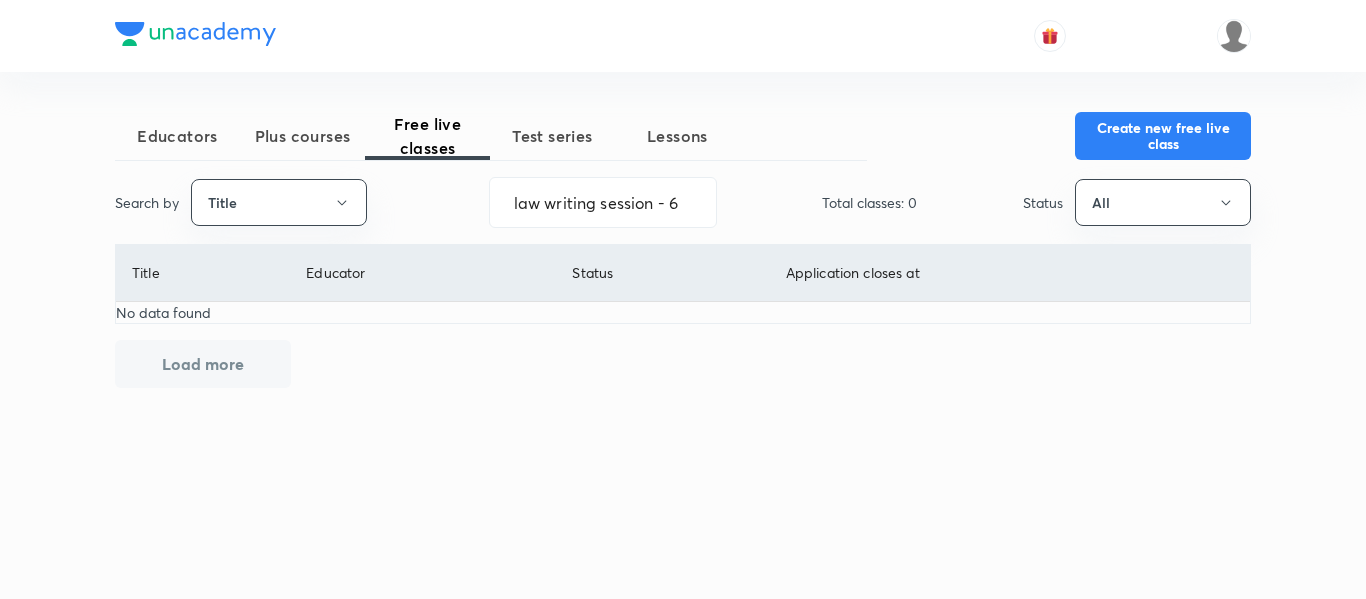 type 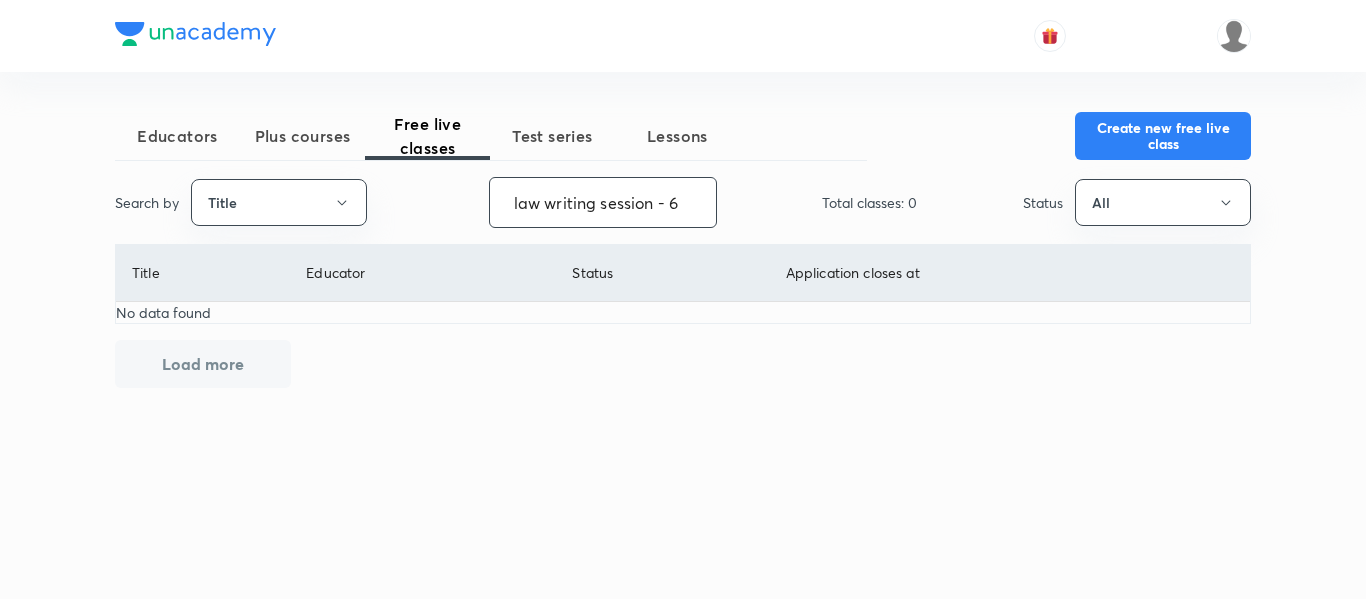 click on "law writing session - 6" at bounding box center [603, 202] 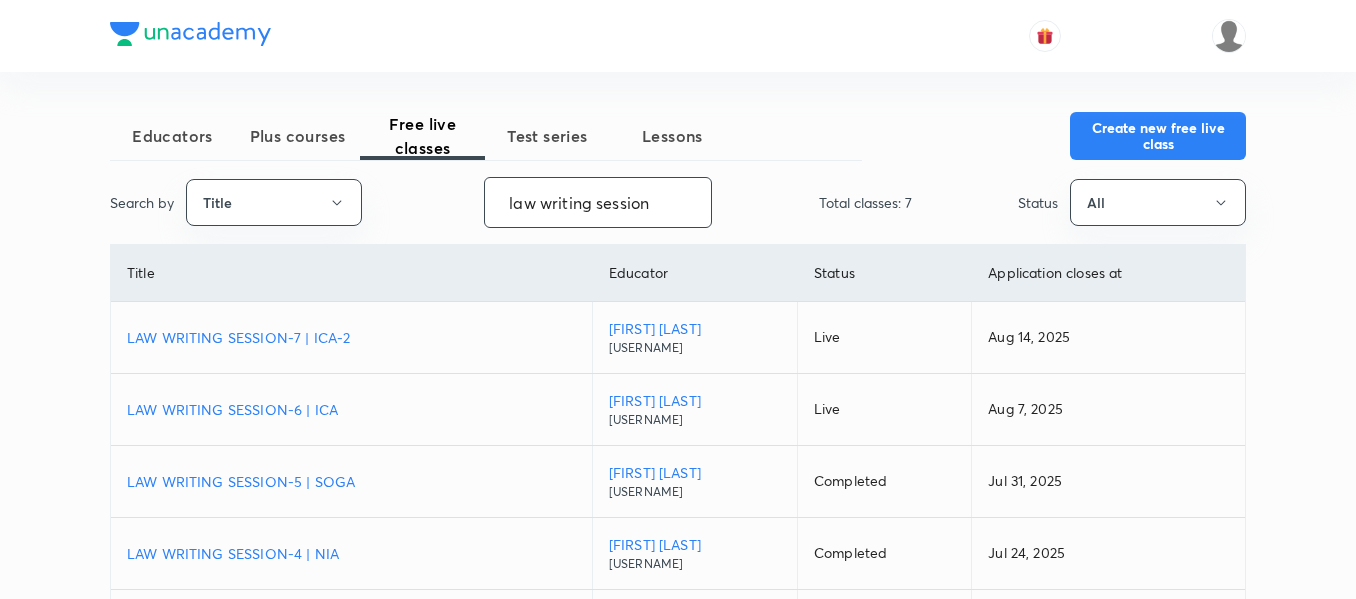 type on "law writing session" 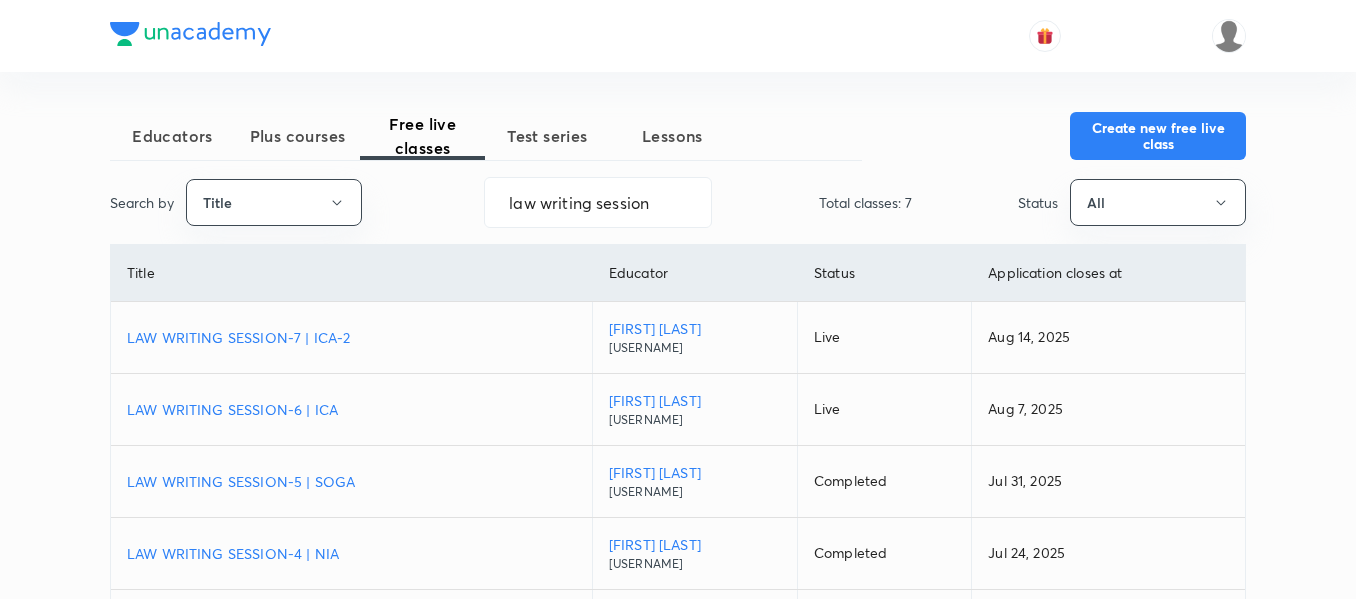 click on "LAW WRITING SESSION-6 | ICA" at bounding box center (351, 409) 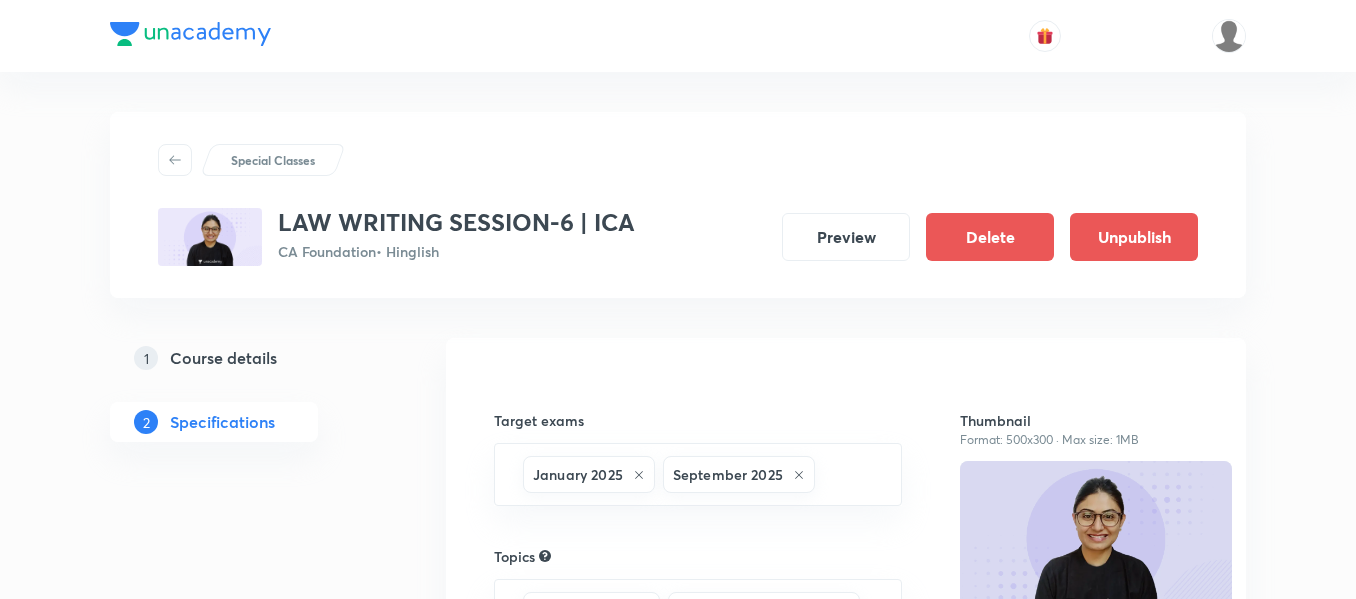 scroll, scrollTop: 0, scrollLeft: 0, axis: both 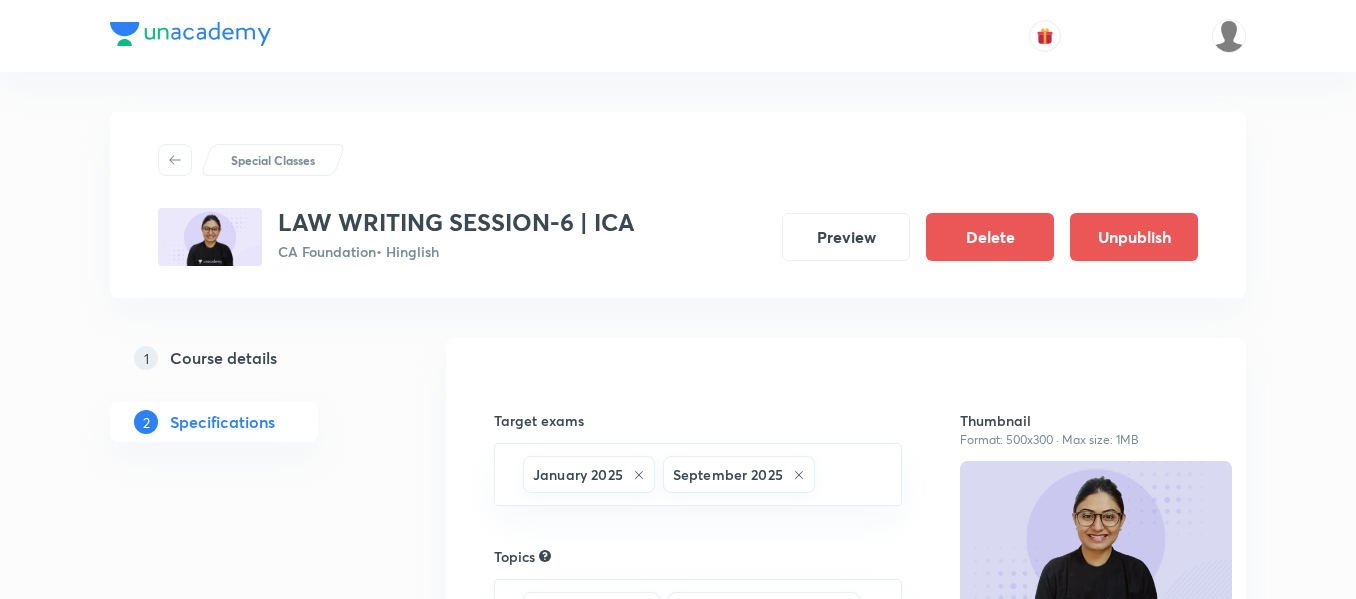 click on "Course details" at bounding box center [223, 358] 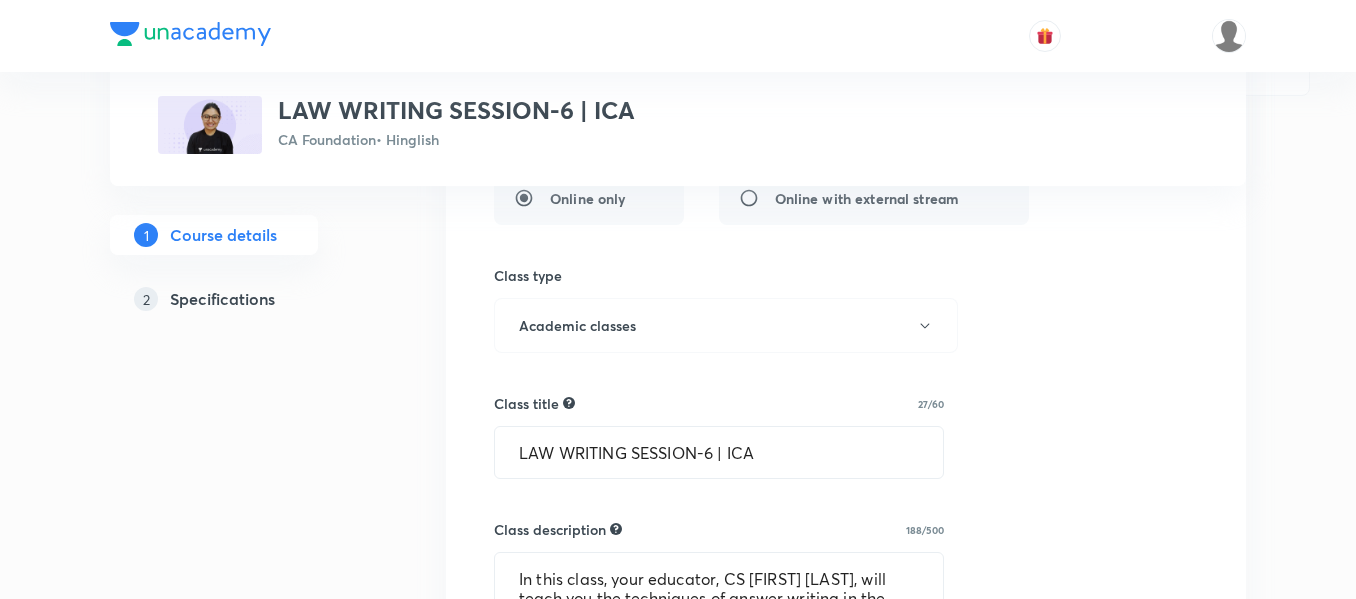 scroll, scrollTop: 530, scrollLeft: 0, axis: vertical 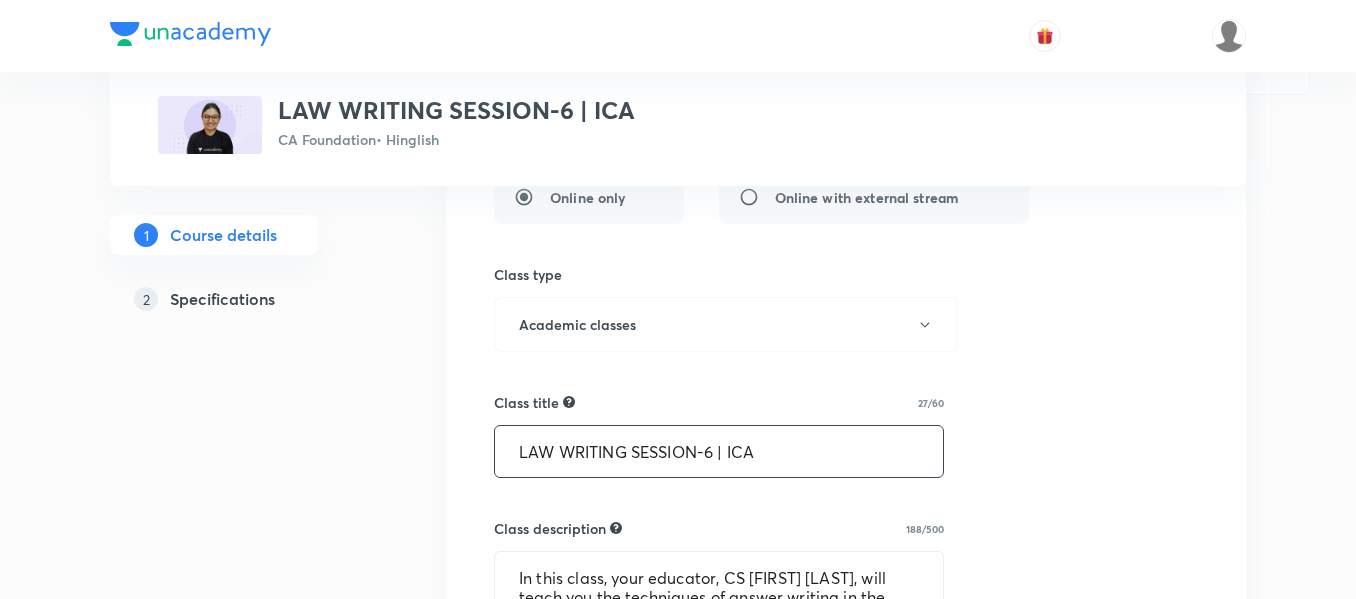 click on "LAW WRITING SESSION-6 | ICA" at bounding box center (719, 451) 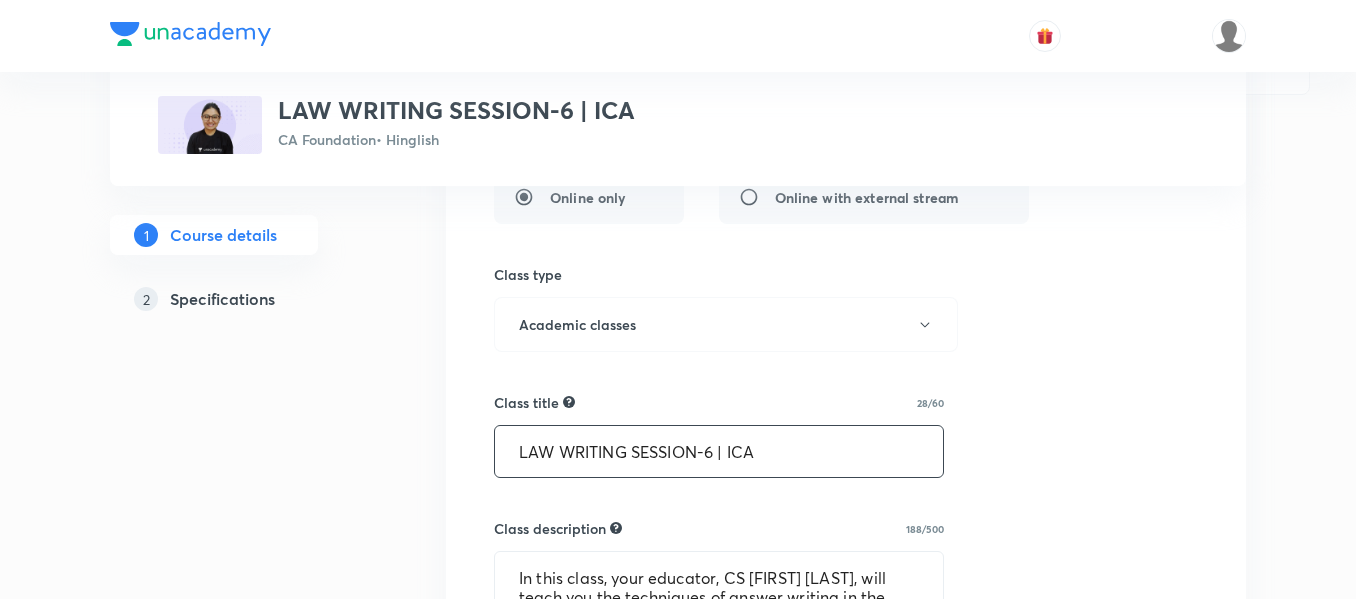 paste on "-1" 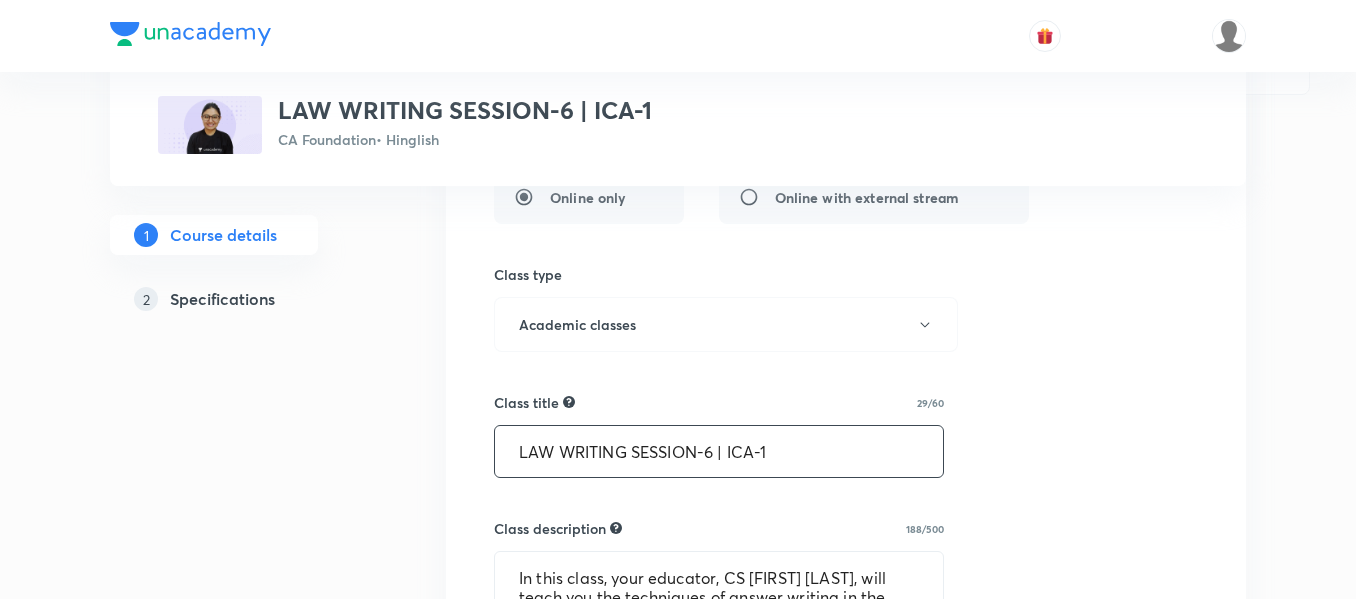 click on "LAW WRITING SESSION-6 | ICA-1" at bounding box center [719, 451] 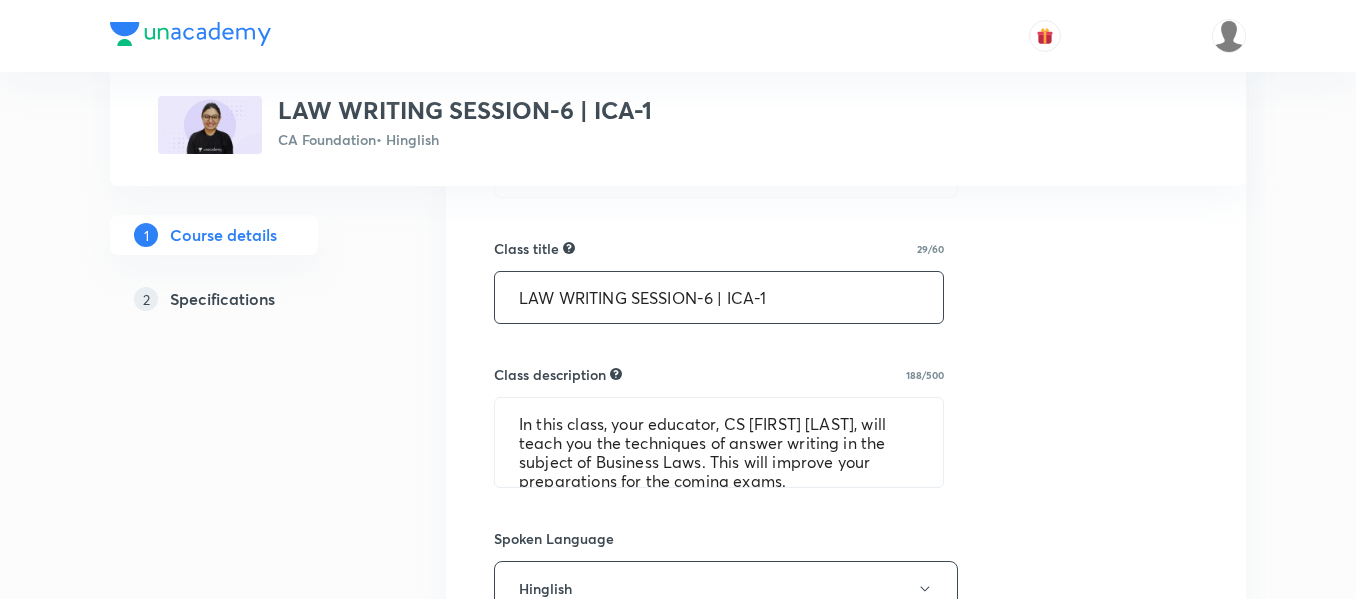 scroll, scrollTop: 686, scrollLeft: 0, axis: vertical 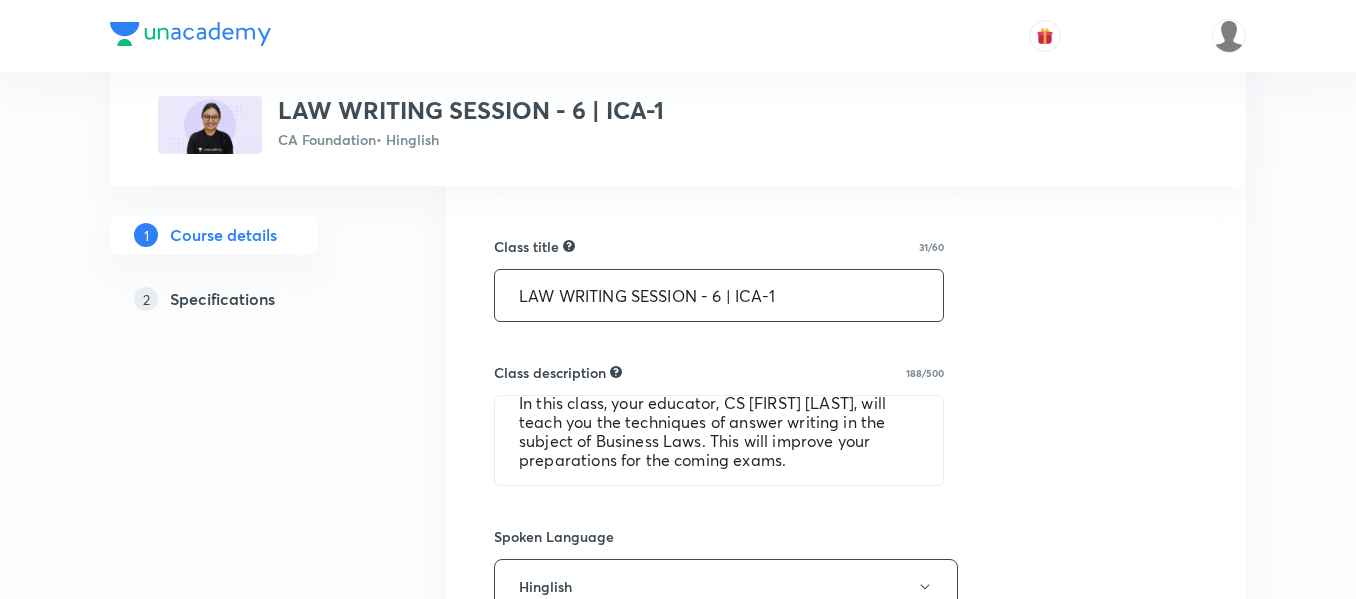 click on "LAW WRITING SESSION - 6 | ICA-1" at bounding box center (719, 295) 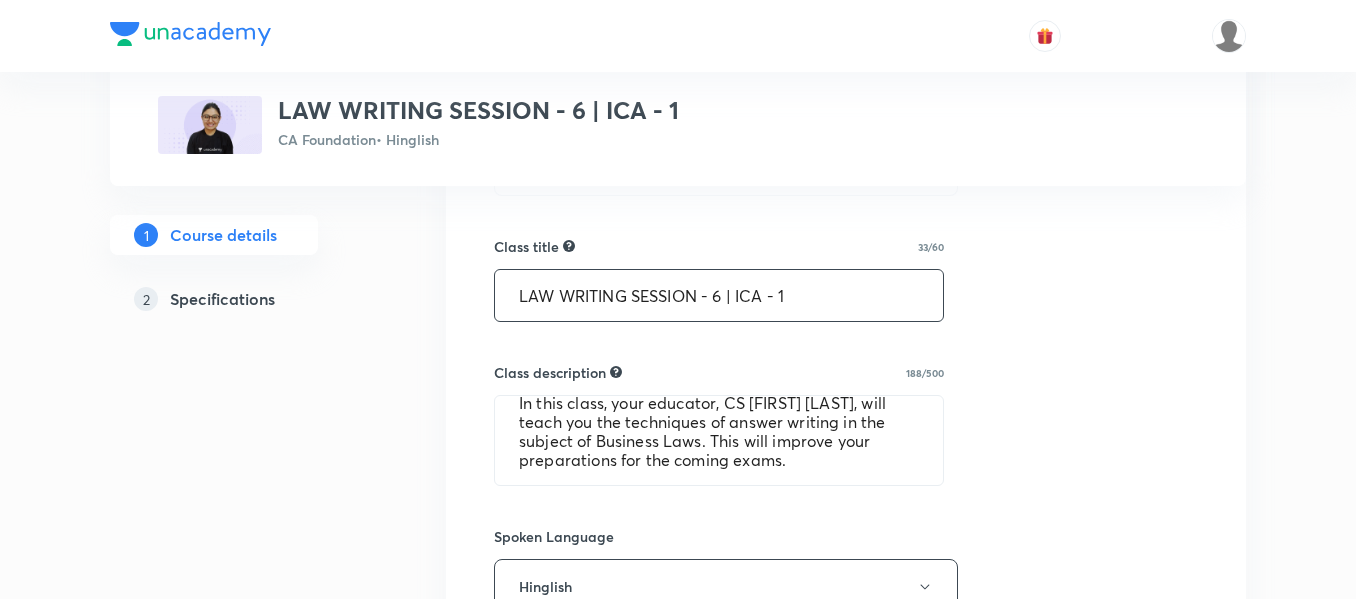 type on "LAW WRITING SESSION - 6 | ICA - 1" 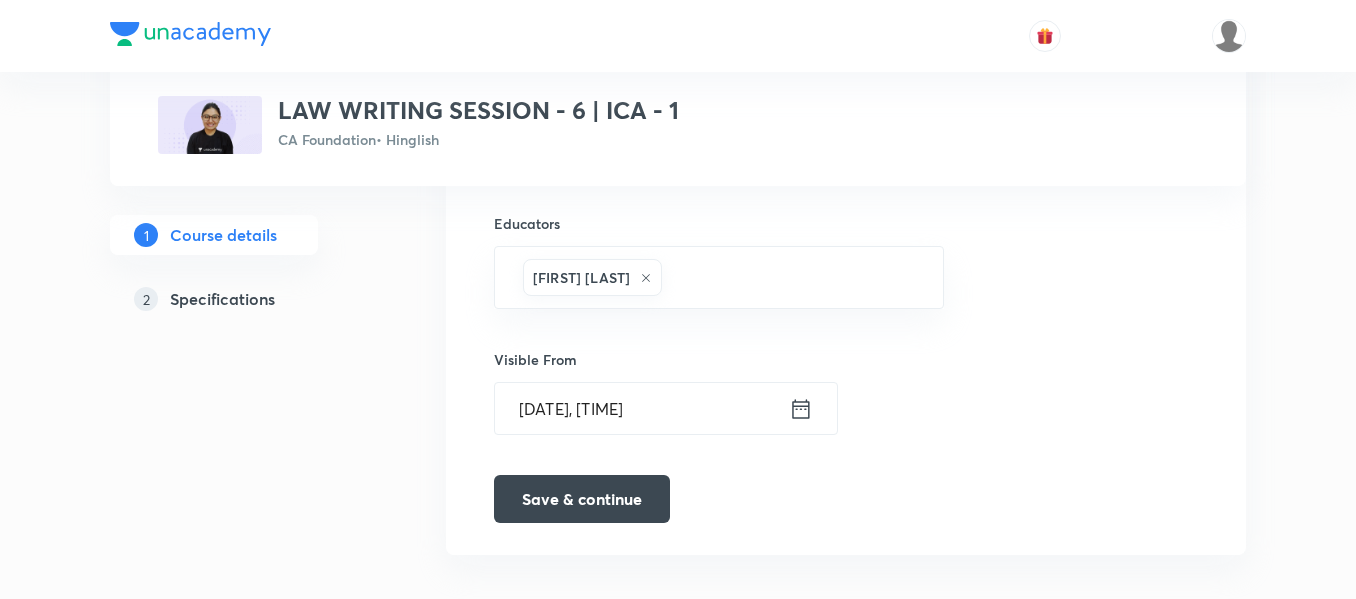 scroll, scrollTop: 1535, scrollLeft: 0, axis: vertical 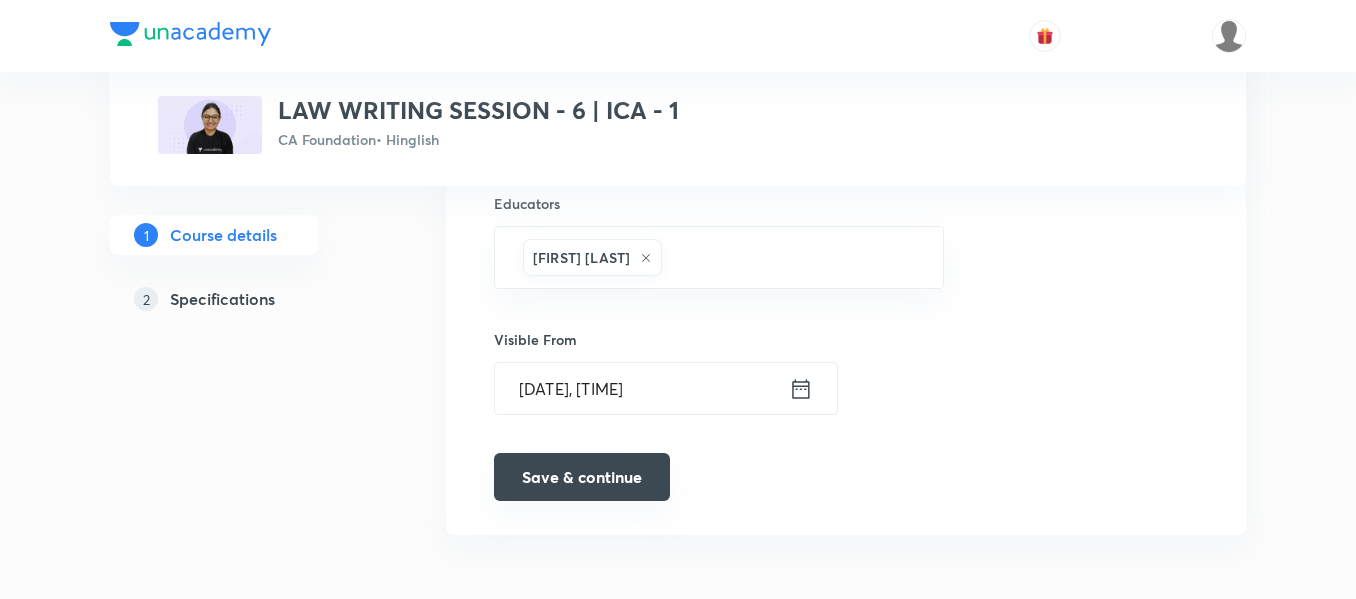 click on "Save & continue" at bounding box center (582, 477) 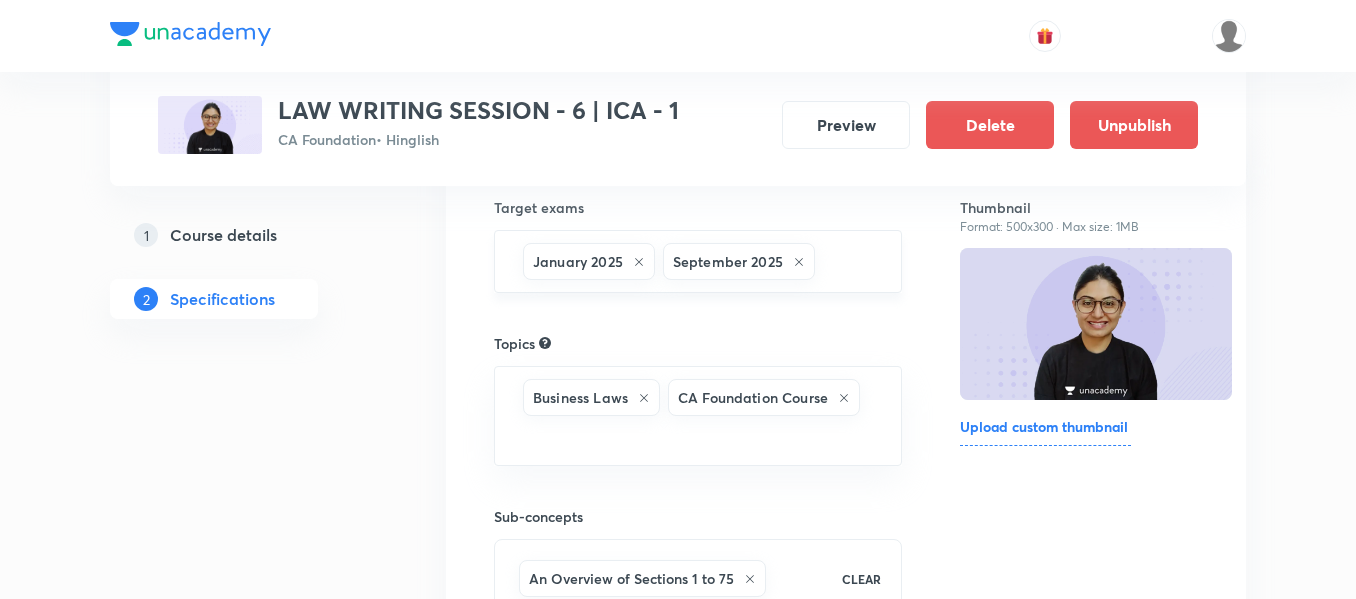 scroll, scrollTop: 216, scrollLeft: 0, axis: vertical 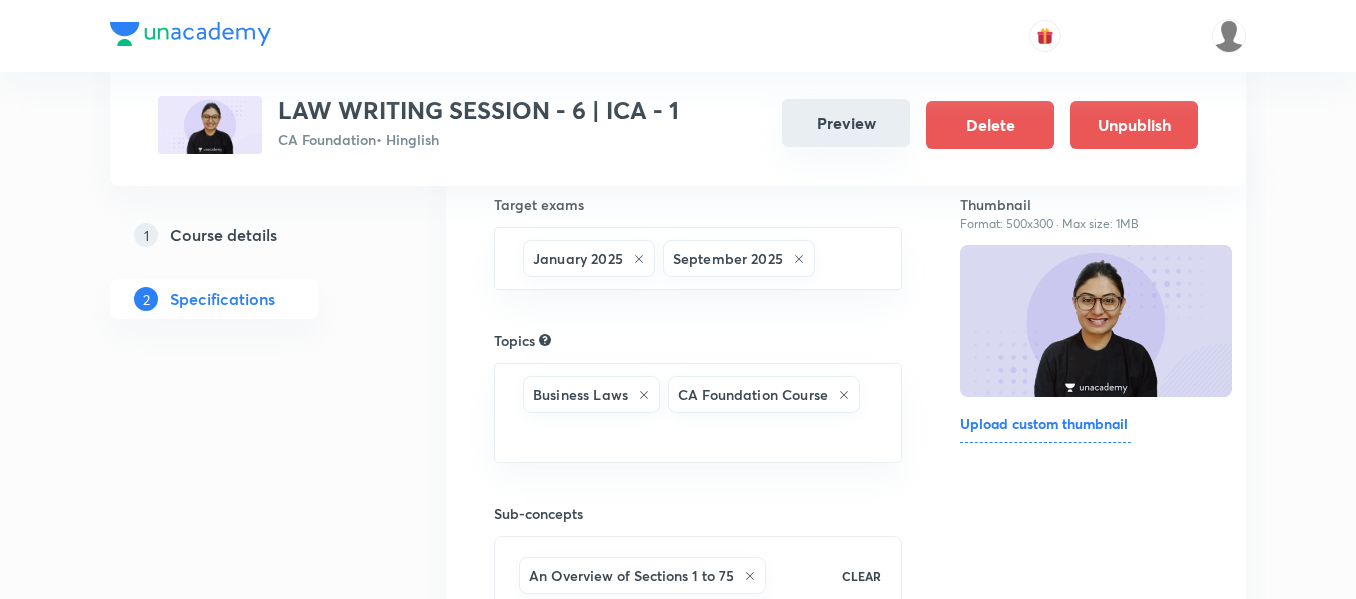 click on "Preview" at bounding box center (846, 123) 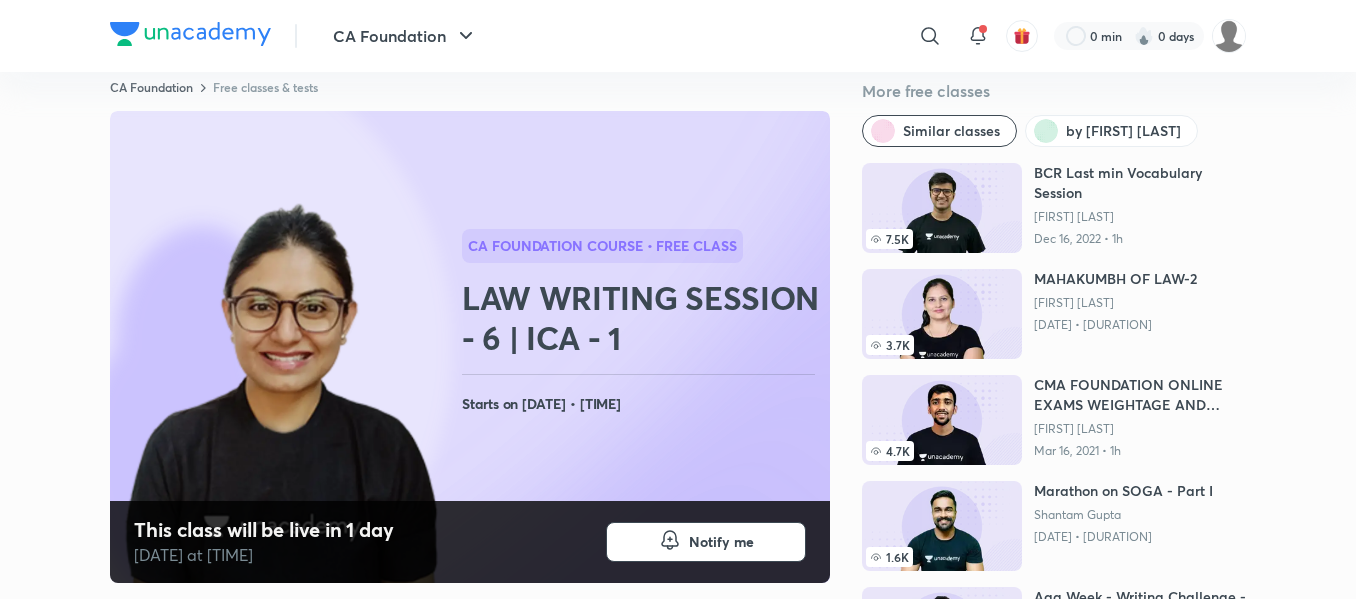 scroll, scrollTop: 32, scrollLeft: 0, axis: vertical 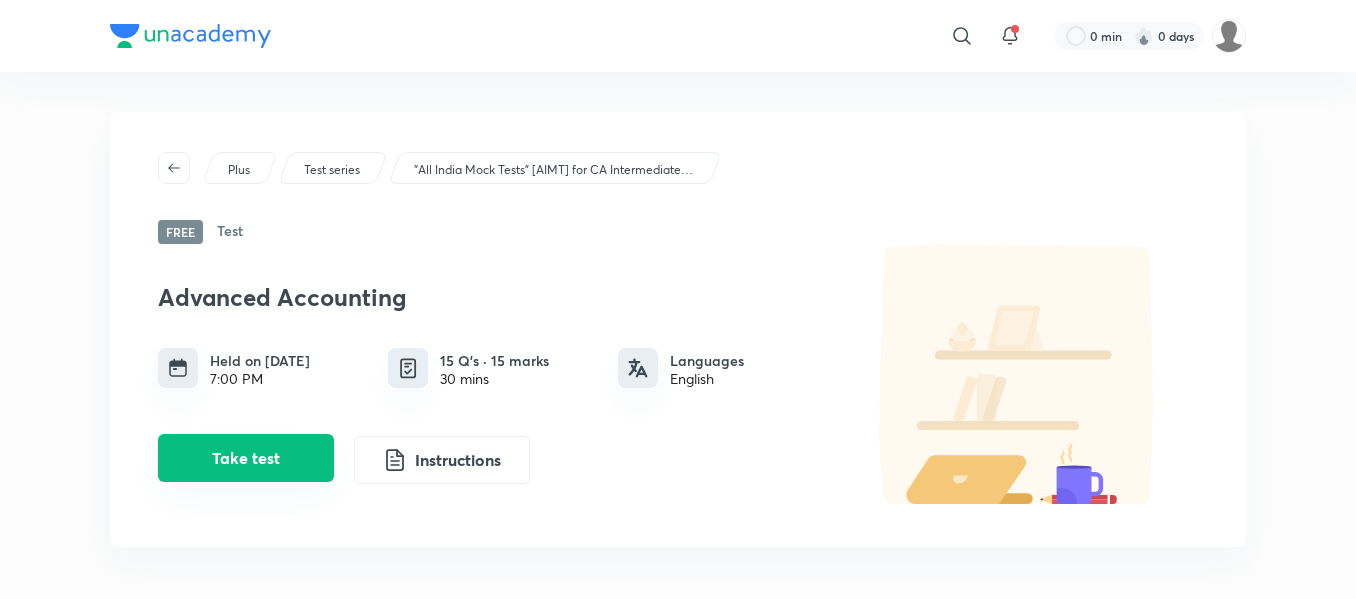 click on "Take test" at bounding box center (246, 458) 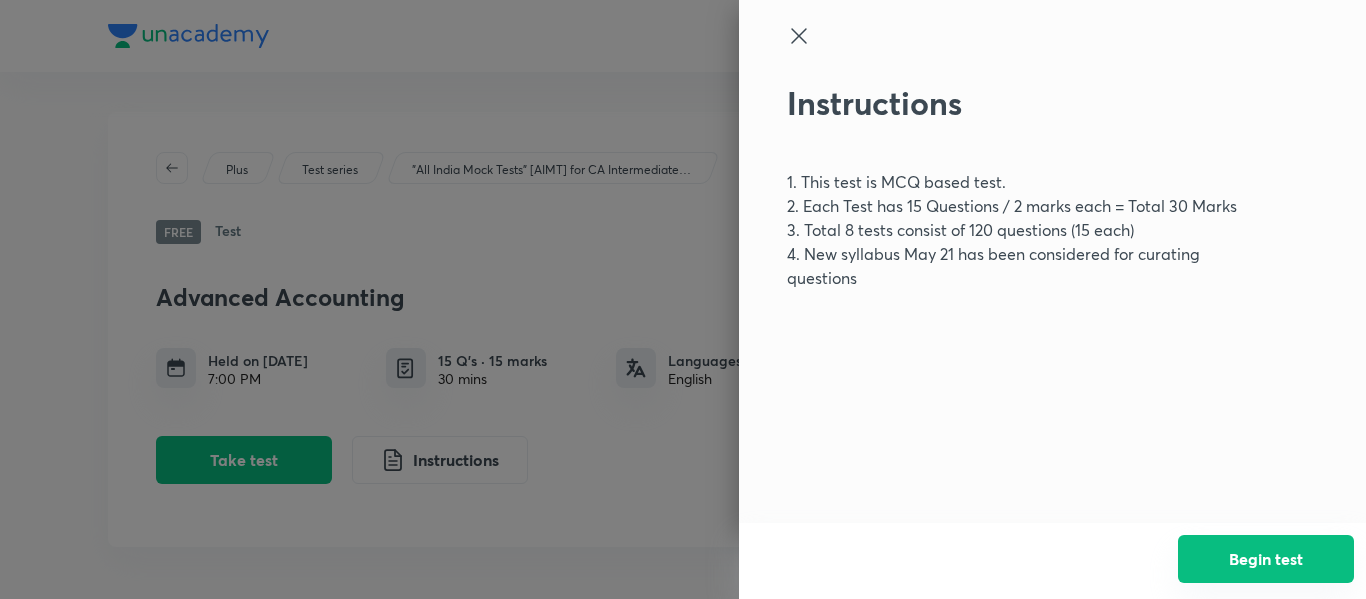 click on "Begin test" at bounding box center [1266, 559] 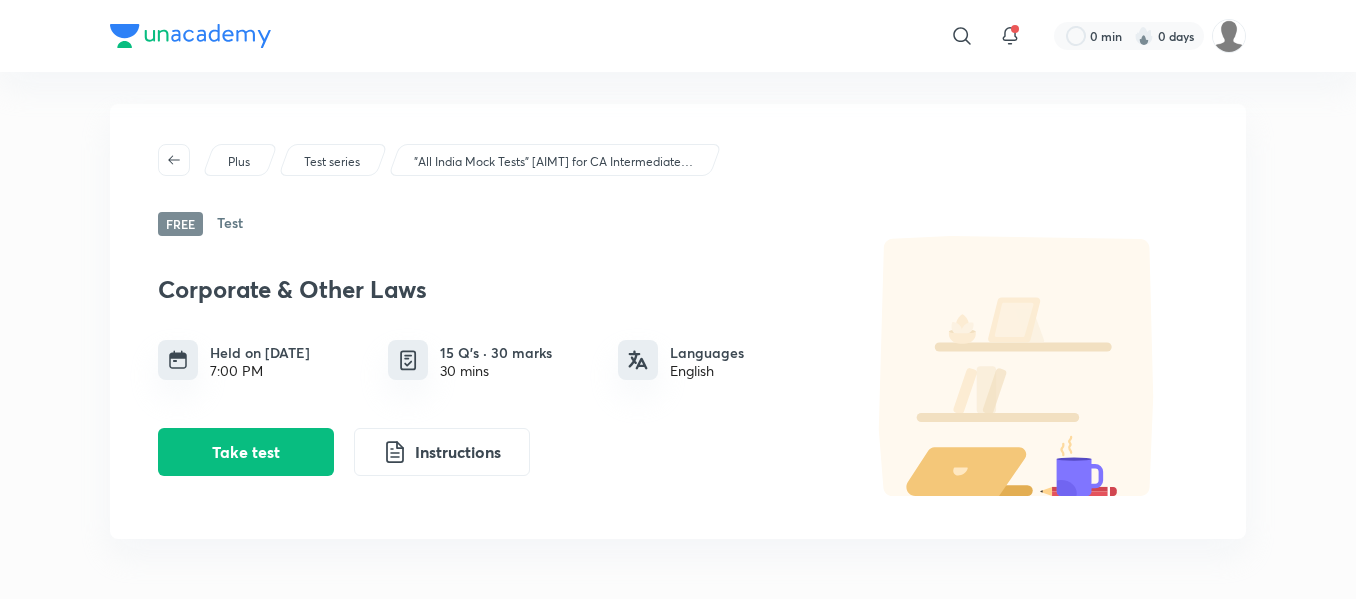scroll, scrollTop: 0, scrollLeft: 0, axis: both 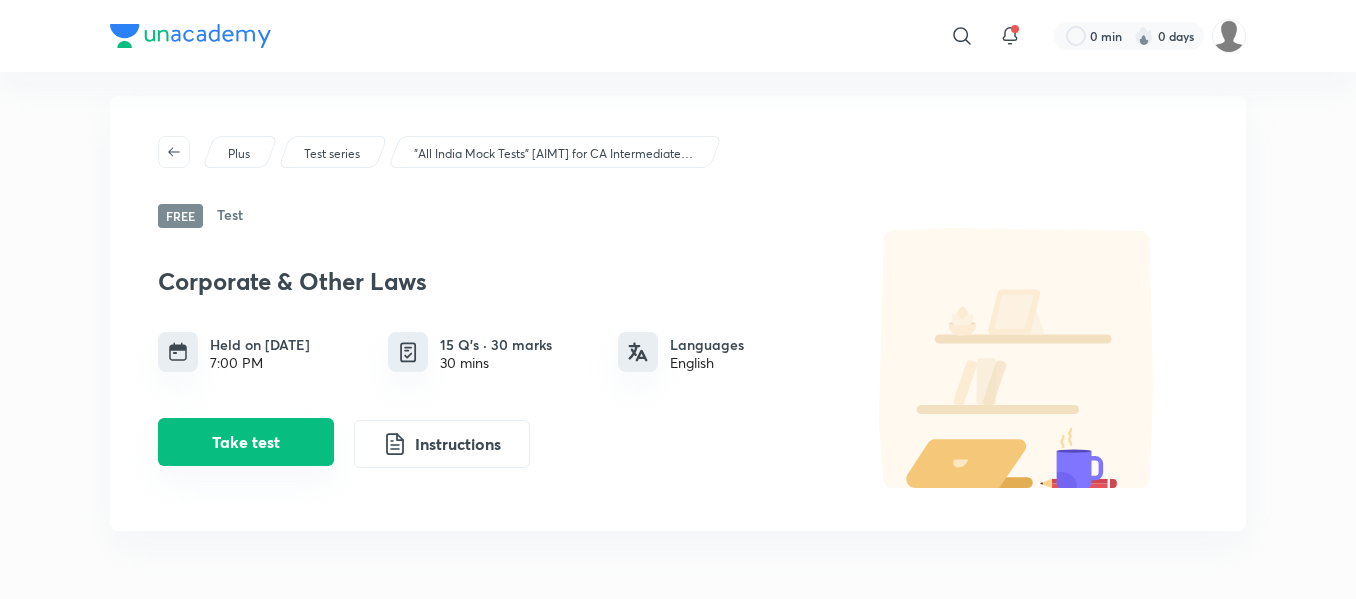 click on "Take test" at bounding box center (246, 442) 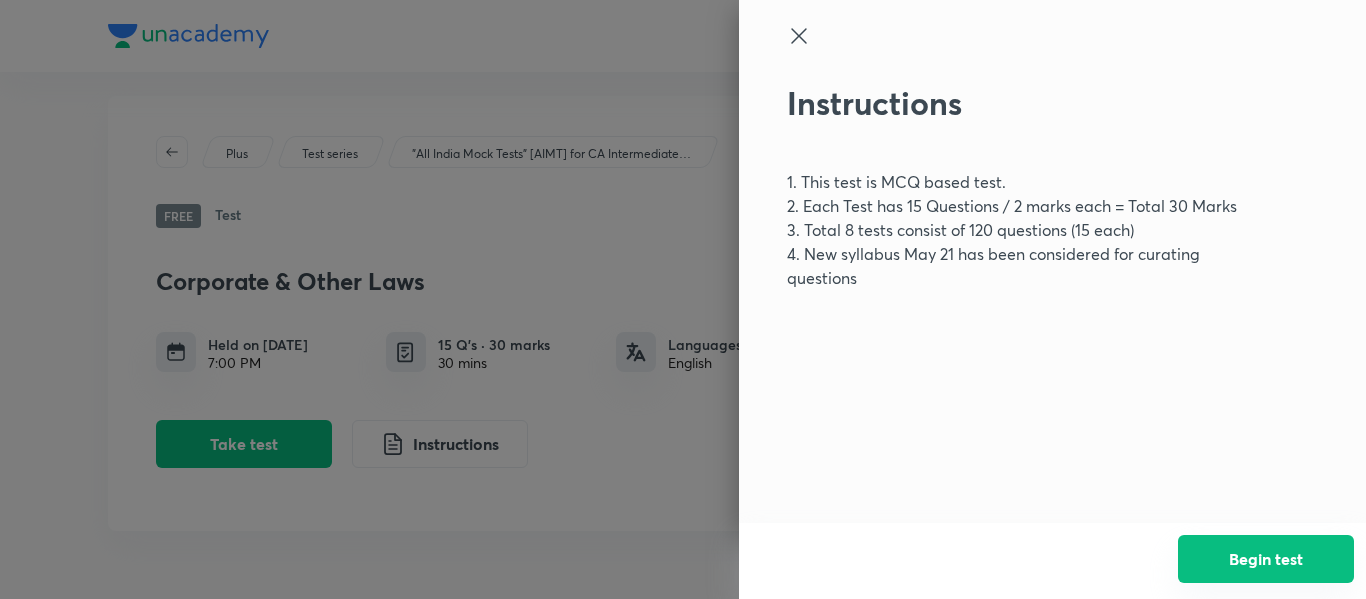 click on "Begin test" at bounding box center (1266, 559) 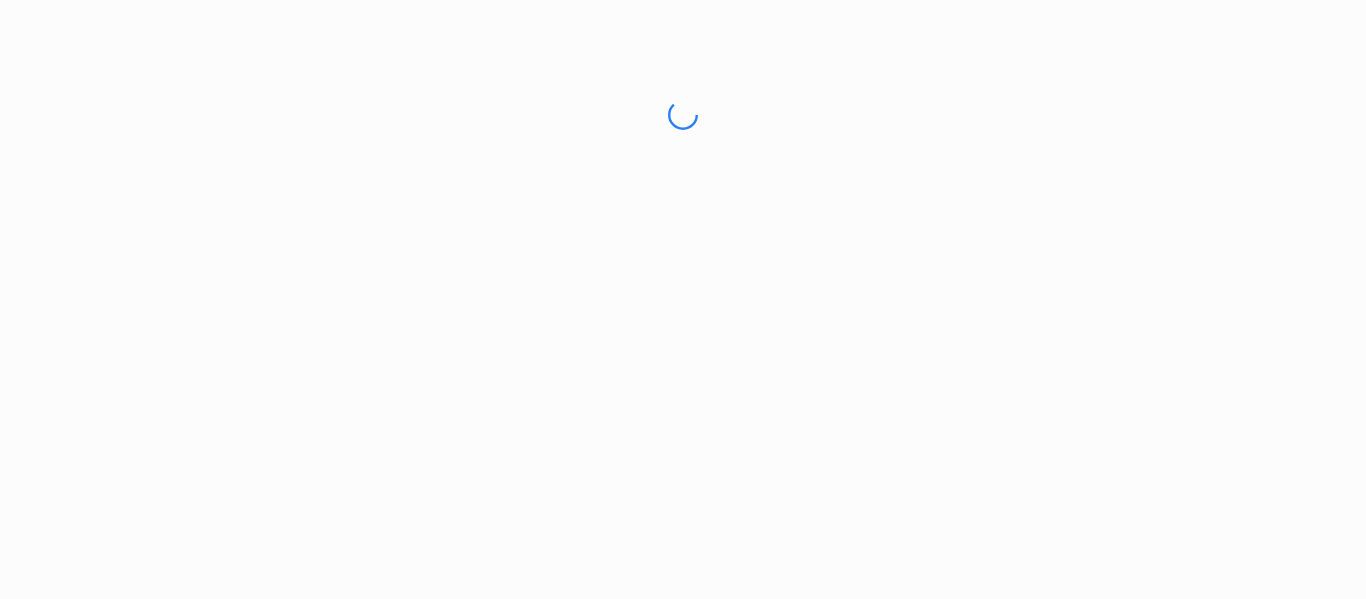 scroll, scrollTop: 0, scrollLeft: 0, axis: both 